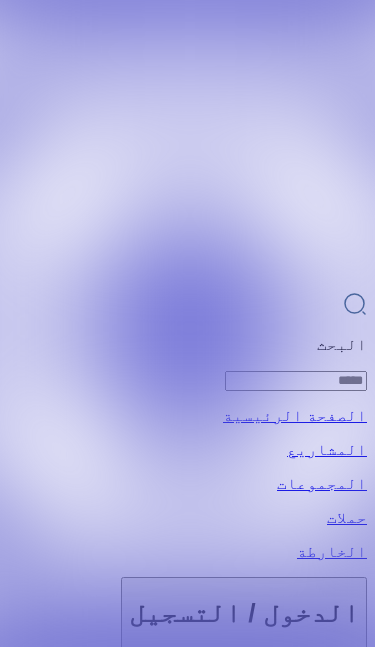 scroll, scrollTop: 0, scrollLeft: 0, axis: both 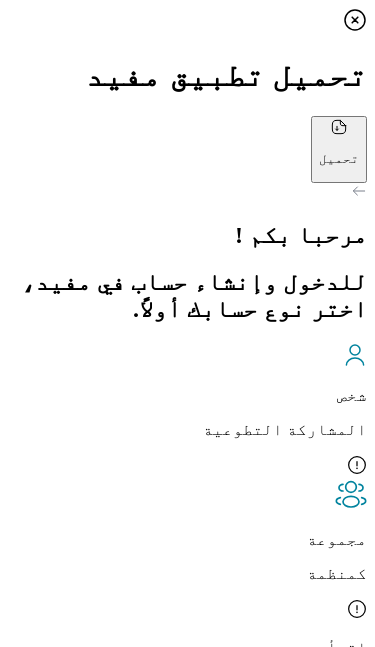 click 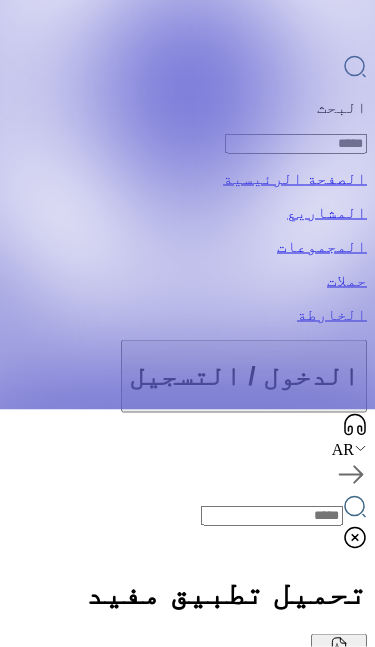 scroll, scrollTop: 238, scrollLeft: 0, axis: vertical 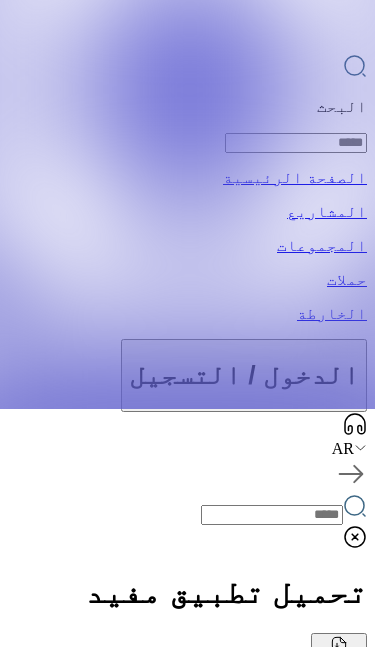 click at bounding box center (287, 759) 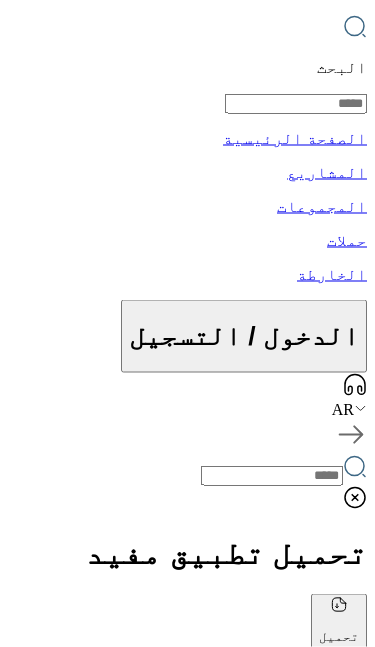scroll, scrollTop: 281, scrollLeft: 0, axis: vertical 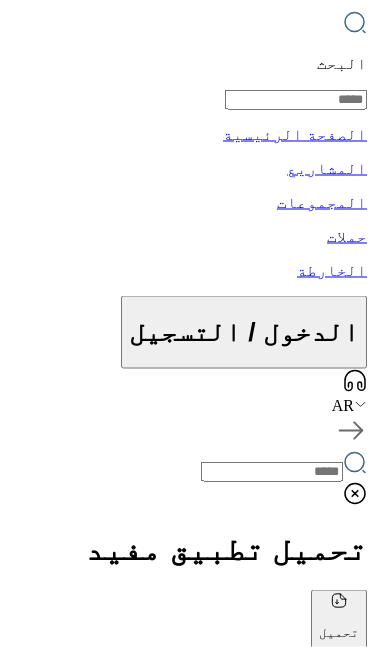 click at bounding box center (187, 42) 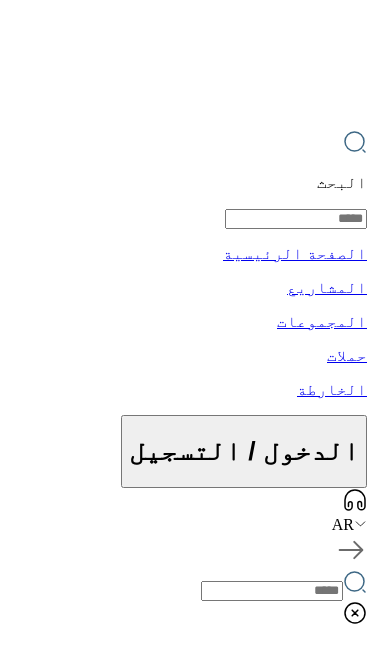 scroll, scrollTop: 165, scrollLeft: 0, axis: vertical 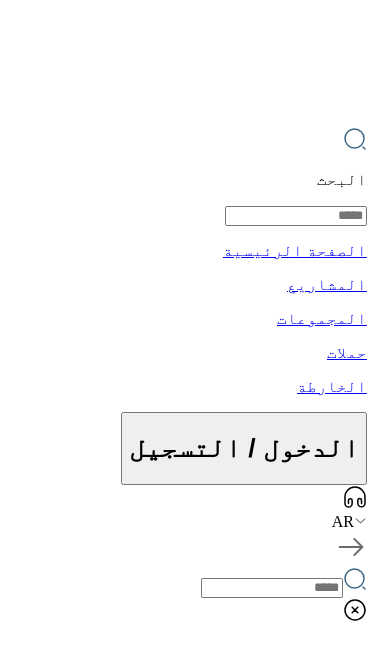 click at bounding box center (187, 158) 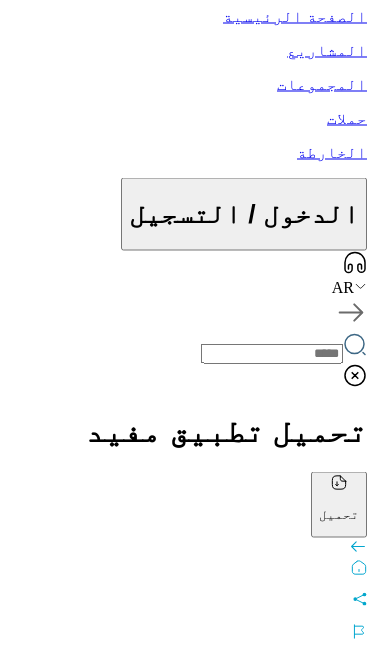 scroll, scrollTop: 400, scrollLeft: 0, axis: vertical 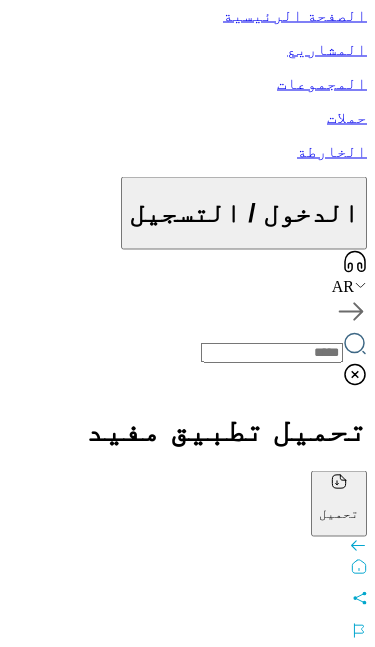 click on "التماس كهرباء تسبب في حرق جزء من الحسينيه التي تخدم زوار الأمام ال[PERSON_NAME] في [GEOGRAPHIC_DATA] وان شاء الله اهل الخير مايقصرون بمساعدتهم في ترميمها وفتحا من جديد لا أستقبال الزوار قبل وصول شهر محرم الحرام هذا ولكم الأجر والثواب" at bounding box center [187, 1202] 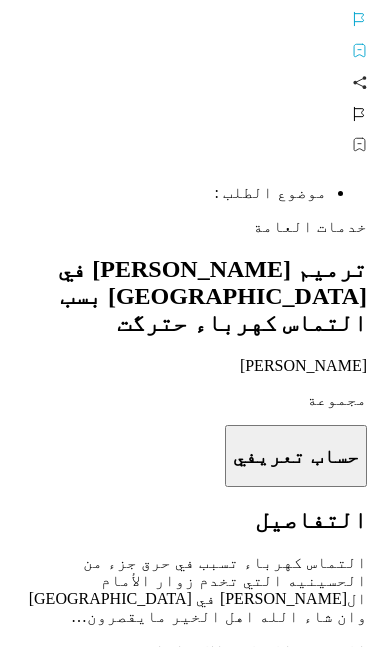 scroll, scrollTop: 1013, scrollLeft: 0, axis: vertical 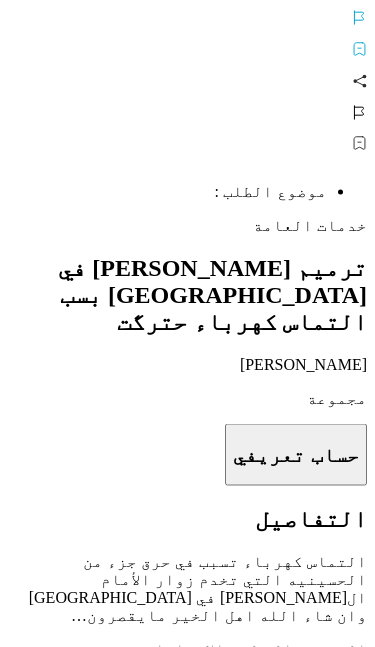 click on "مهارة يدعم" at bounding box center [187, 1460] 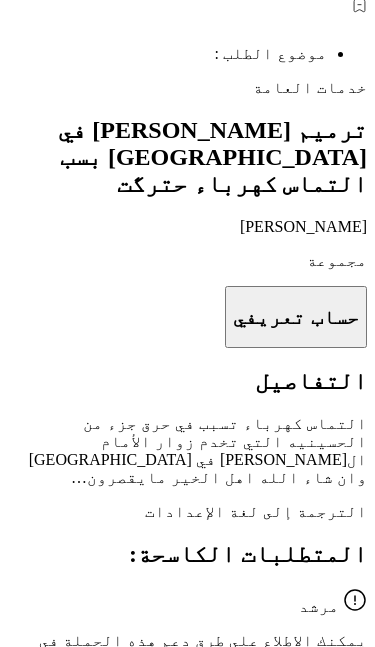click on "سلعة يدعم" at bounding box center [187, 1434] 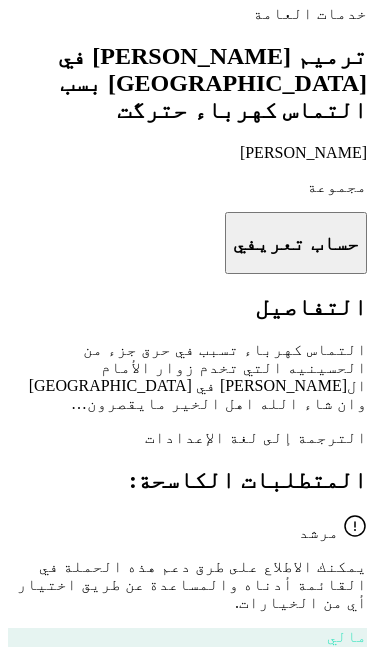 scroll, scrollTop: 1232, scrollLeft: 0, axis: vertical 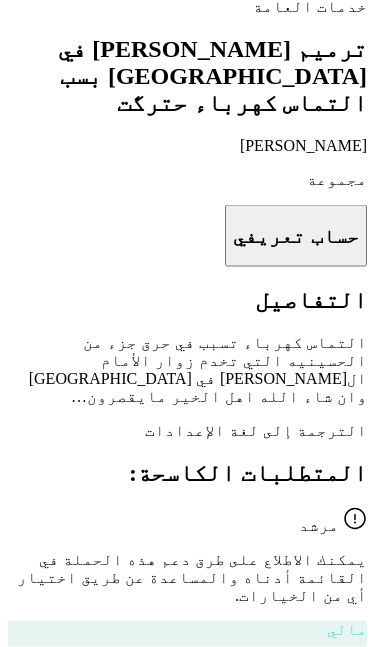 click on "المتطلبات الكاسحة:   مرشد يمكنك الاطلاع على طرق دعم هذه الحملة في القائمة أدناه والمساعدة عن طريق اختيار أي من الخيارات. مالي يدعم المبلغ المطلوب 1,300,000 IQD الرجاء اختيار إحدى طرق الدفع أدناه. دینار تشفير دولار فكرة يدعم مهارة يدعم سلعة يدعم التواجد يدعم أخلاقي يدعم" at bounding box center (187, 1042) 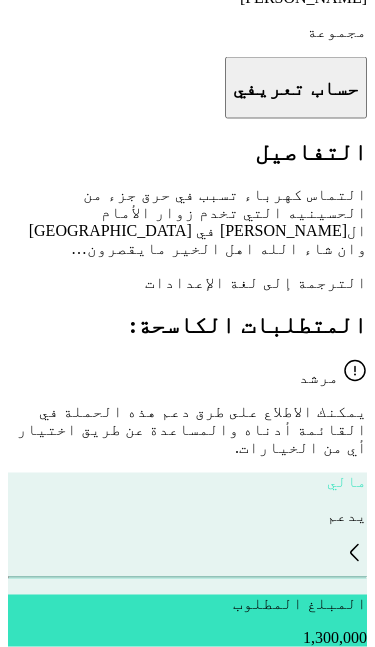scroll, scrollTop: 1381, scrollLeft: 0, axis: vertical 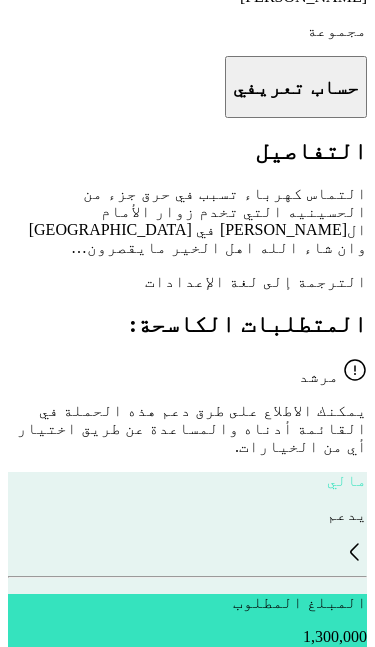 click on "عدد المساهمات" at bounding box center (187, 1535) 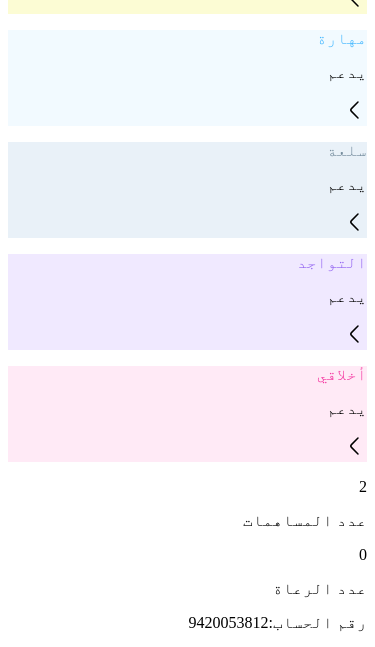 scroll, scrollTop: 2441, scrollLeft: 0, axis: vertical 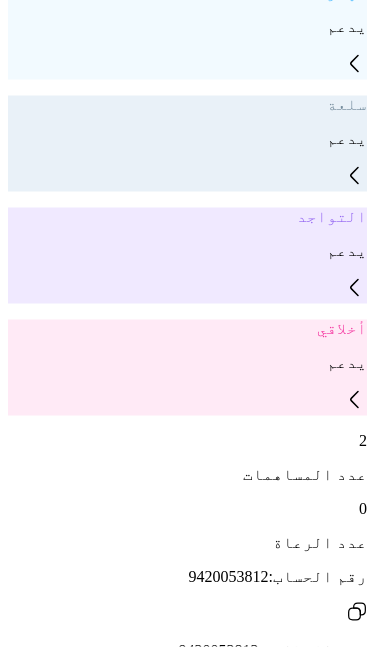 click on "4" at bounding box center (187, 2595) 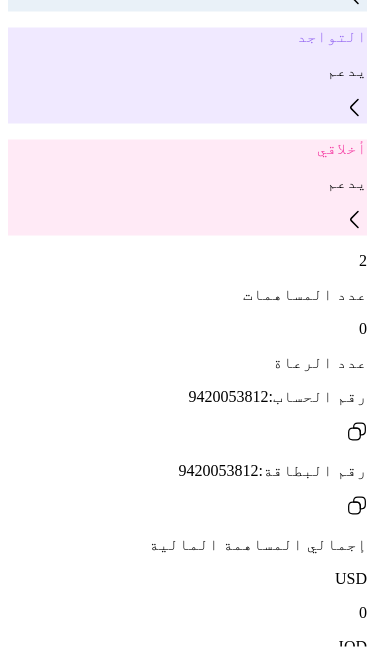 scroll, scrollTop: 2622, scrollLeft: 0, axis: vertical 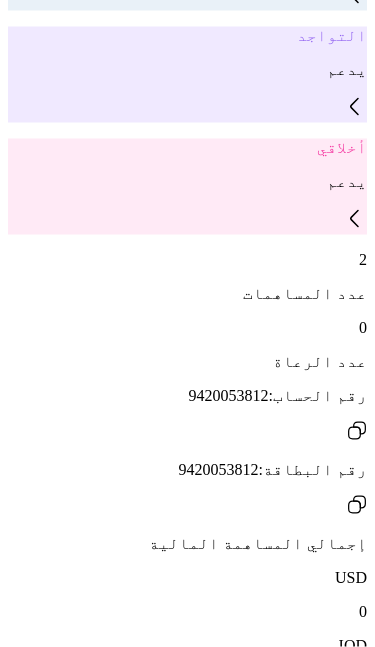 click on "سجل الجواب" at bounding box center (177, 3656) 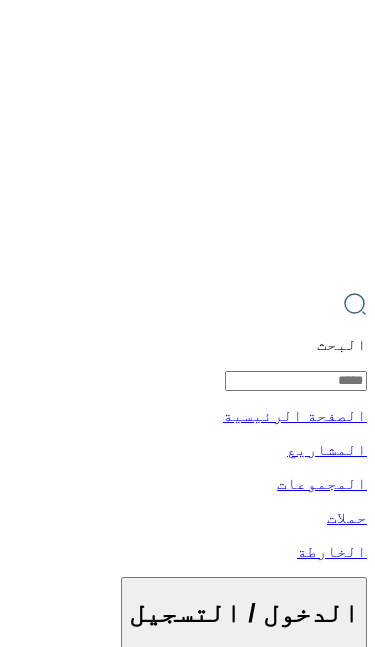click at bounding box center [187, 937] 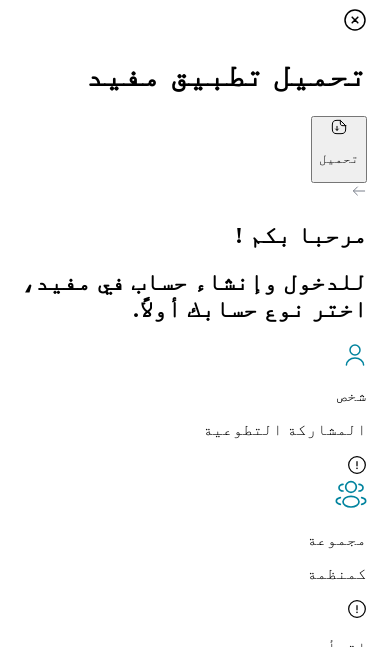 scroll, scrollTop: 8, scrollLeft: 0, axis: vertical 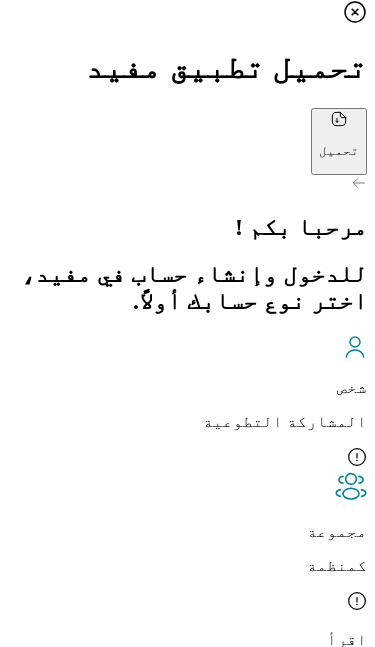 click at bounding box center [187, 315] 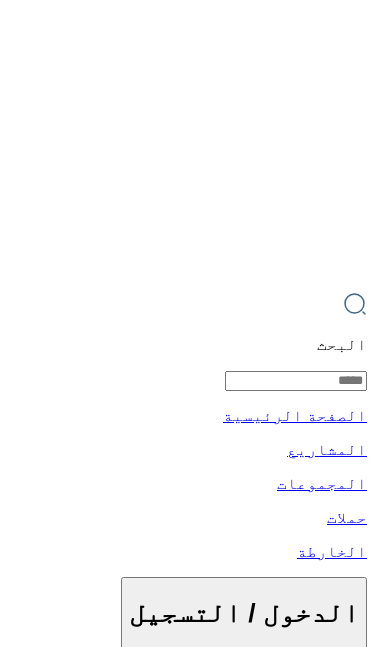 scroll, scrollTop: 4, scrollLeft: 0, axis: vertical 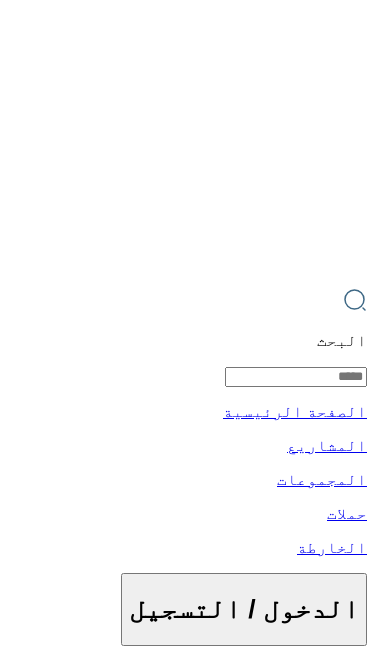 click at bounding box center [187, 983] 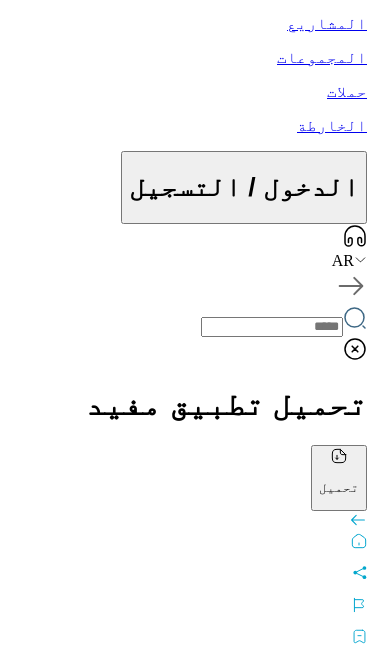 scroll, scrollTop: 431, scrollLeft: 0, axis: vertical 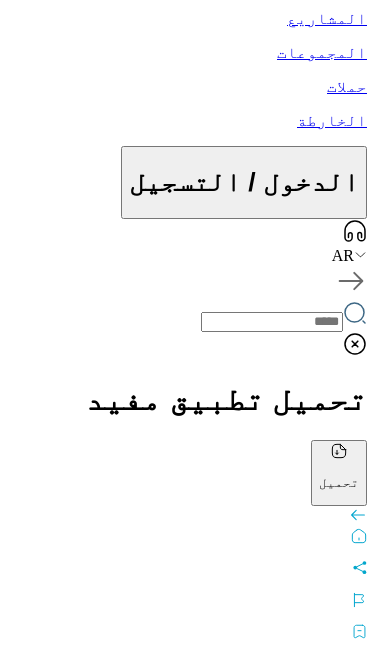 click on "فكرة يدعم" at bounding box center [187, 1470] 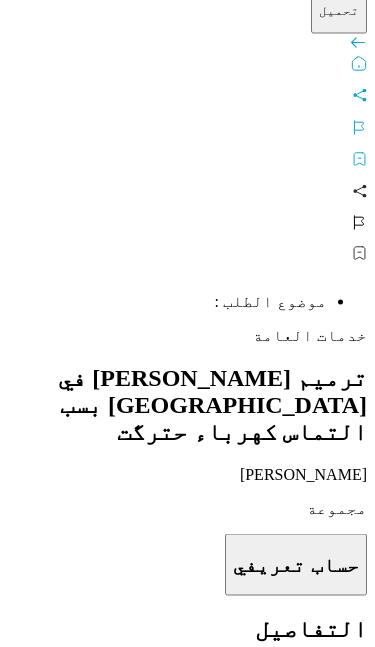 click on "فكرة" at bounding box center [187, 959] 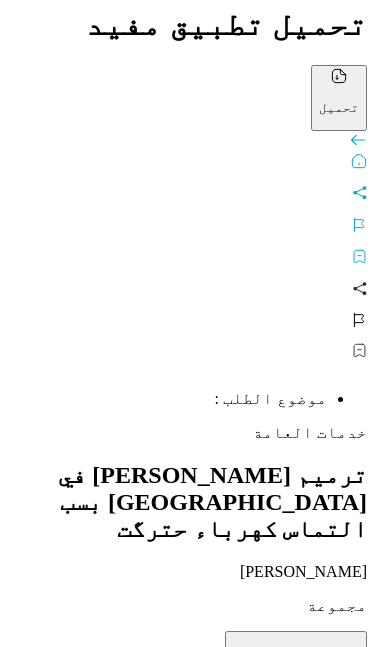 scroll, scrollTop: 819, scrollLeft: 0, axis: vertical 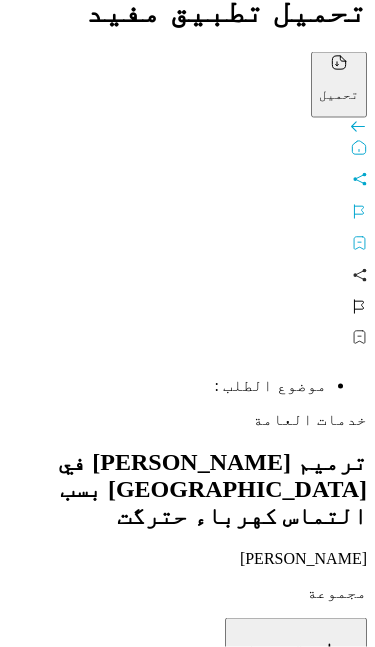 click on "تحميل" at bounding box center (339, 85) 